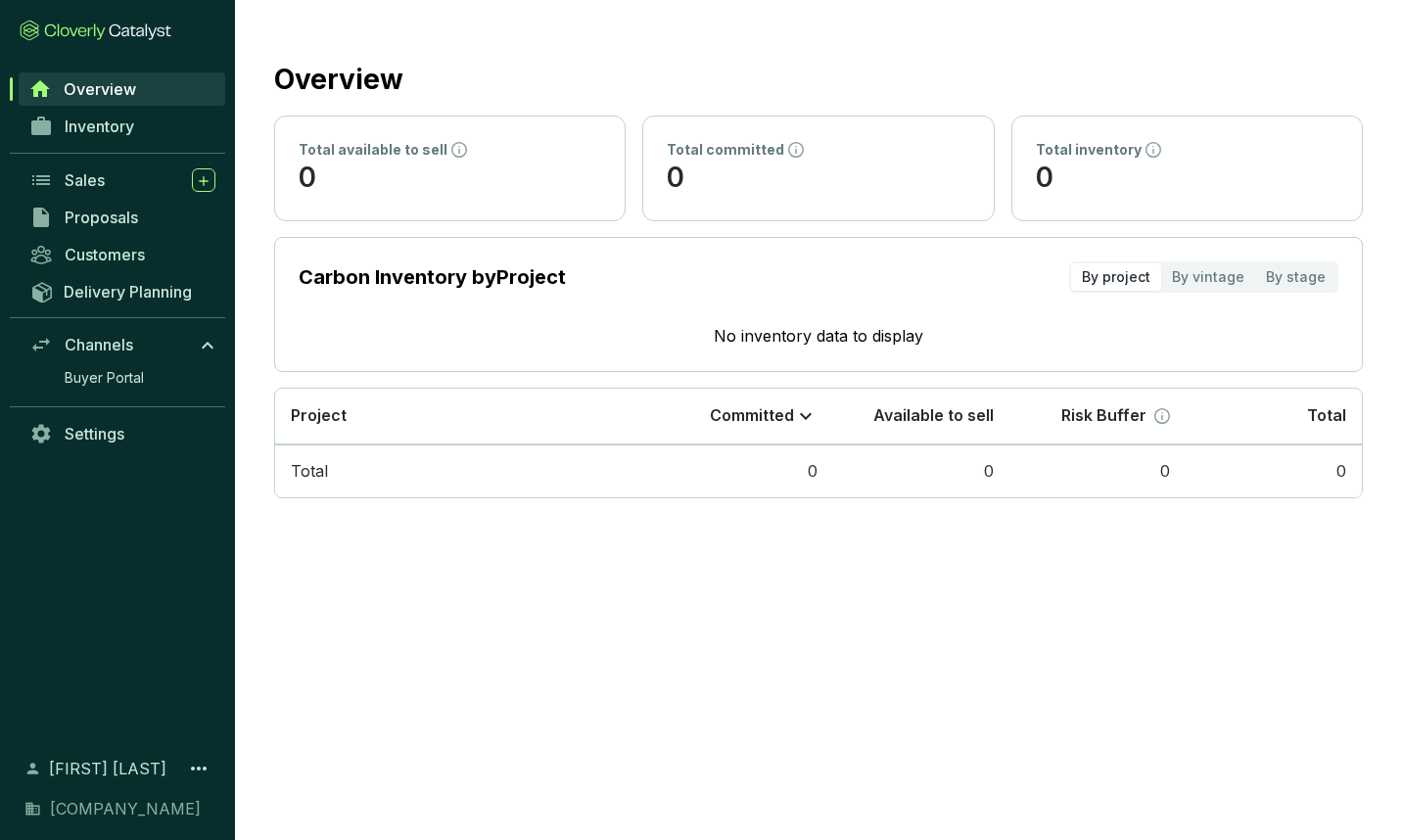 scroll, scrollTop: 0, scrollLeft: 0, axis: both 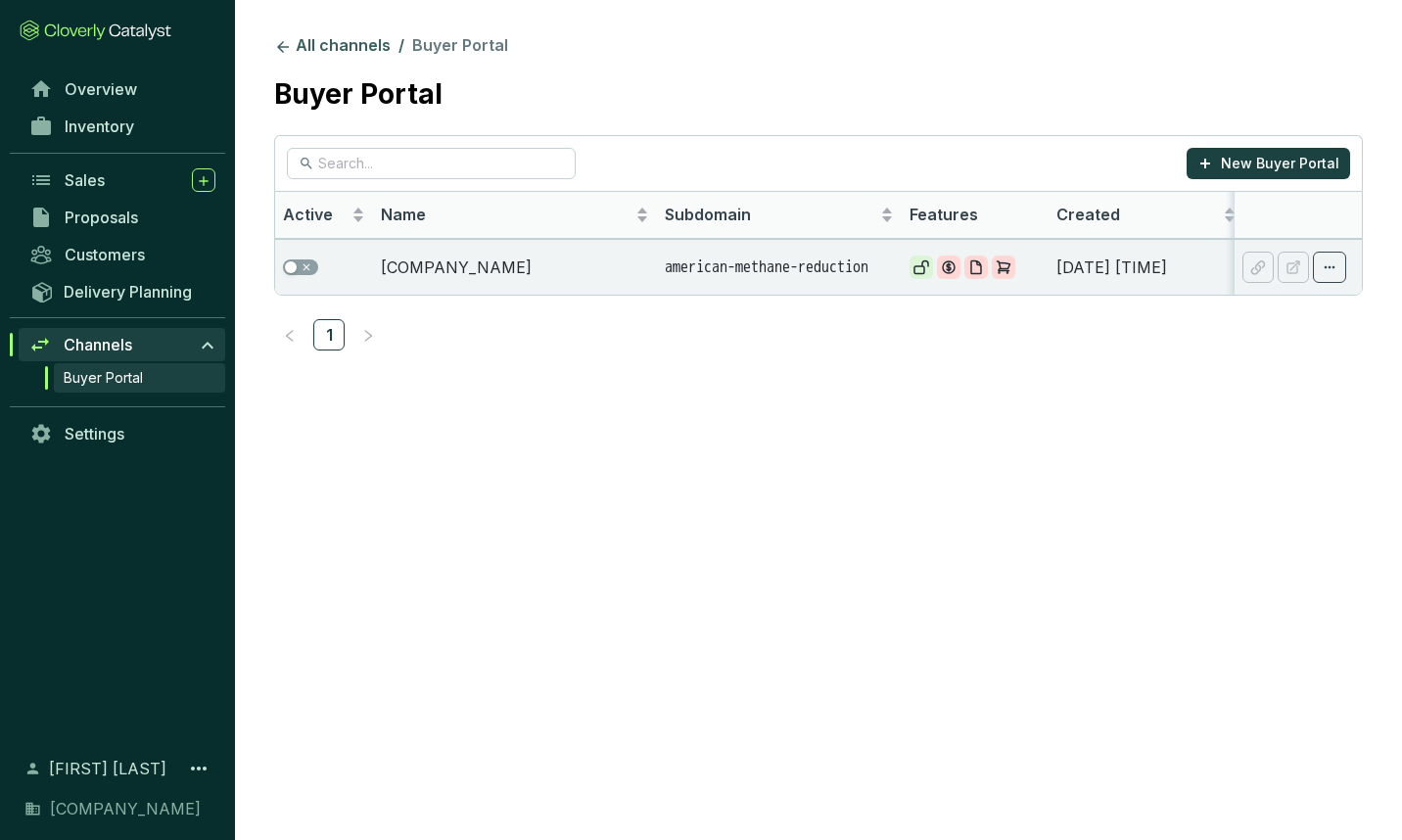 click on "Overview" at bounding box center [122, 89] 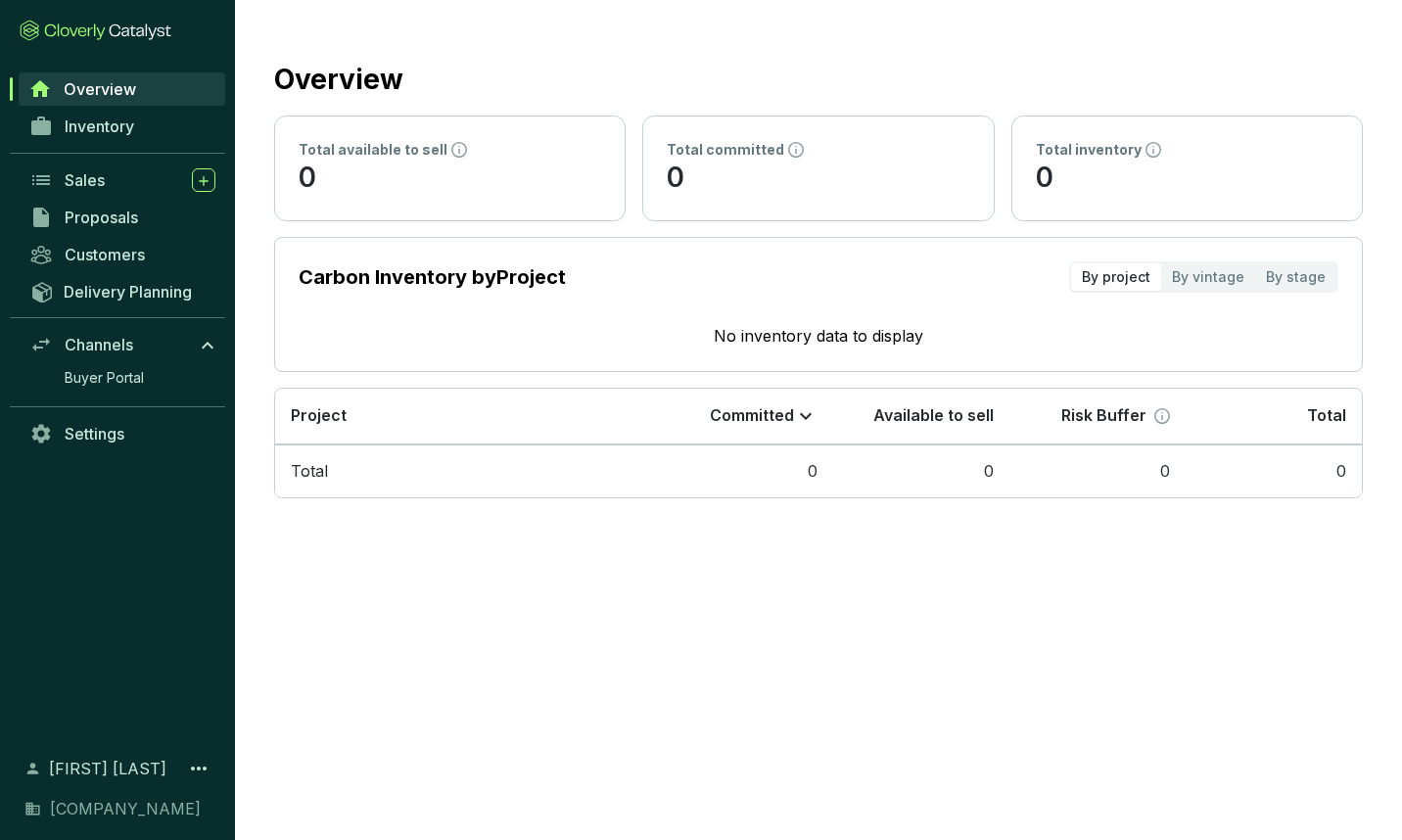 click on "Settings" at bounding box center [94, 434] 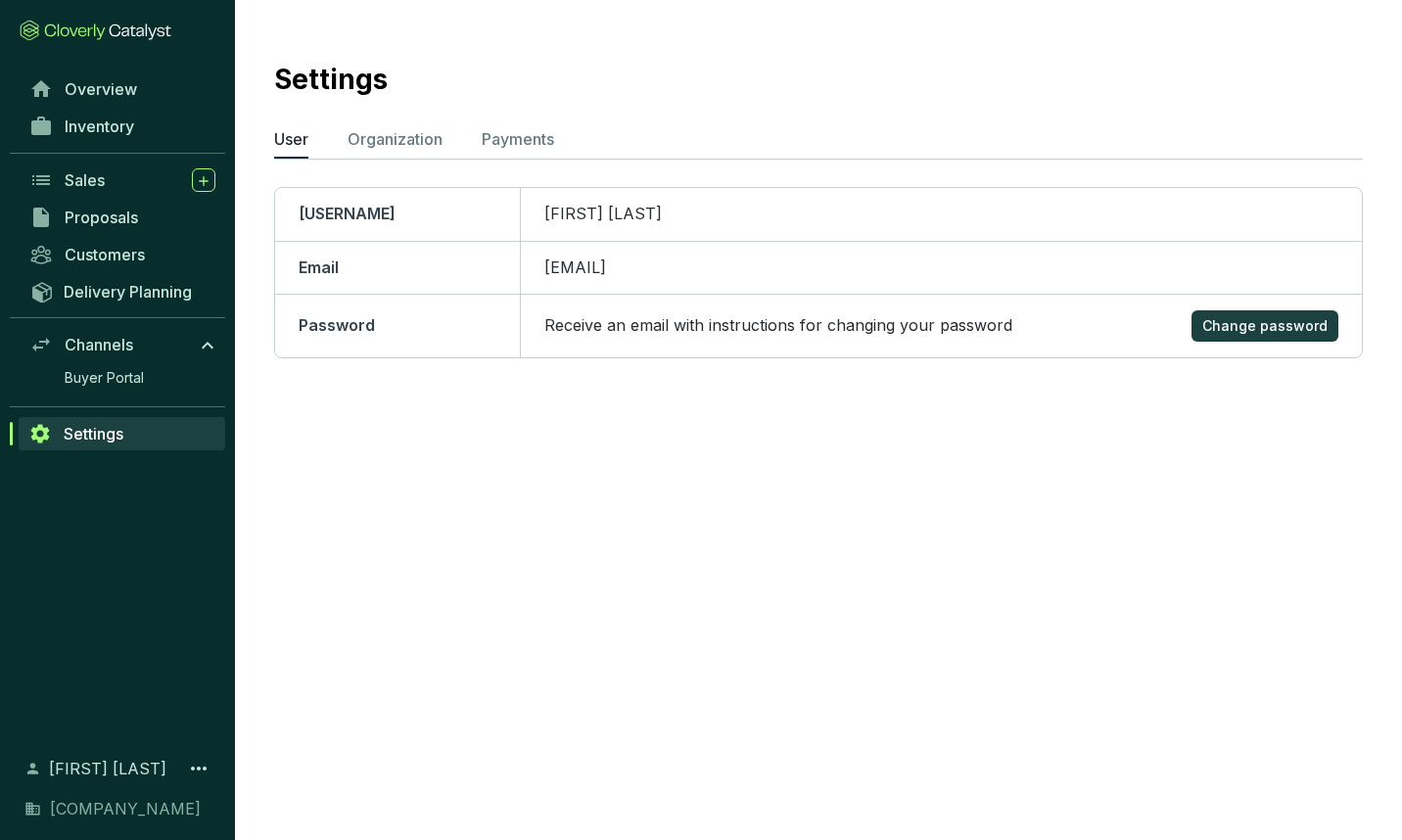 click on "Overview" at bounding box center [101, 89] 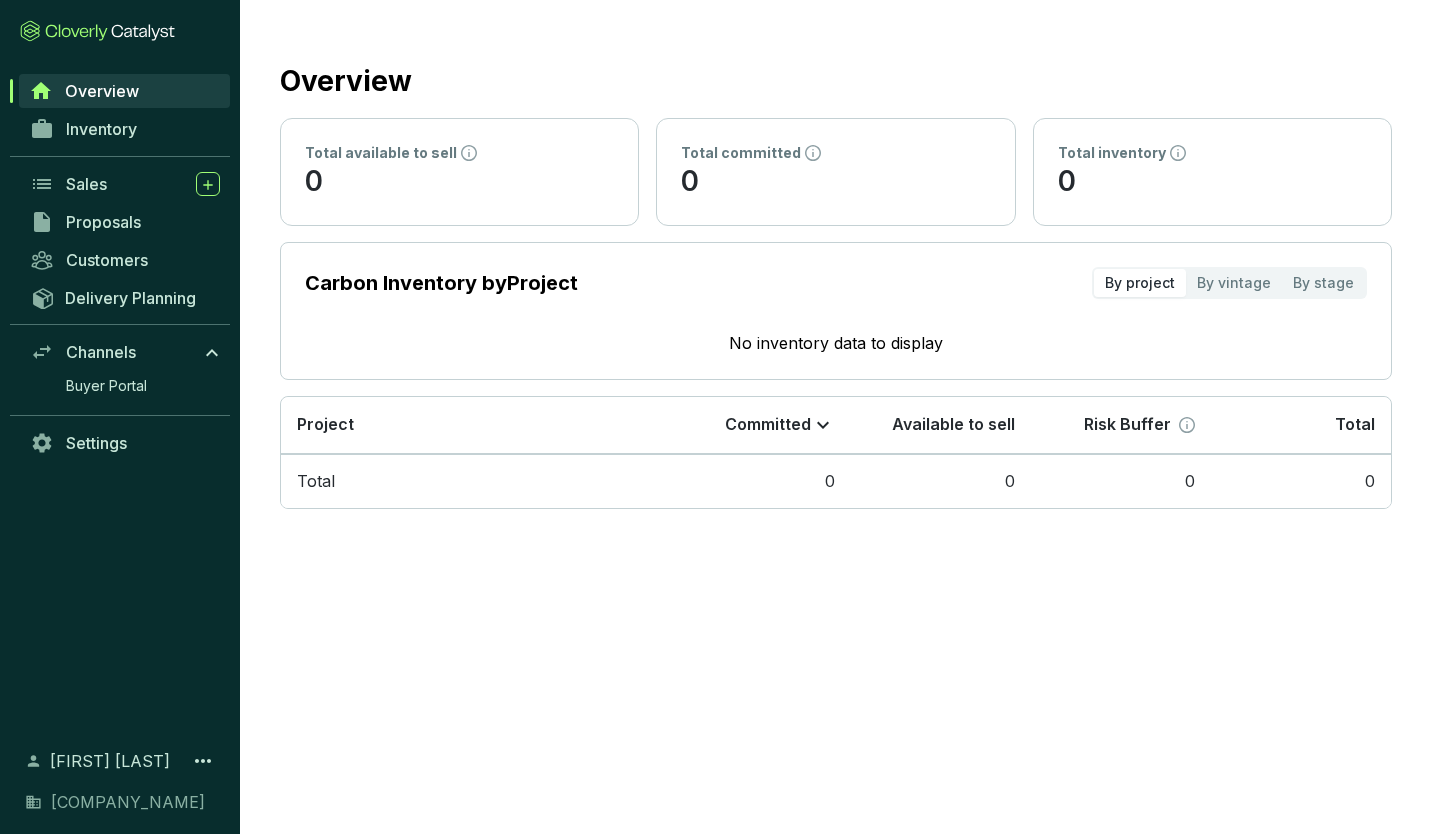 click on "Inventory" at bounding box center (101, 129) 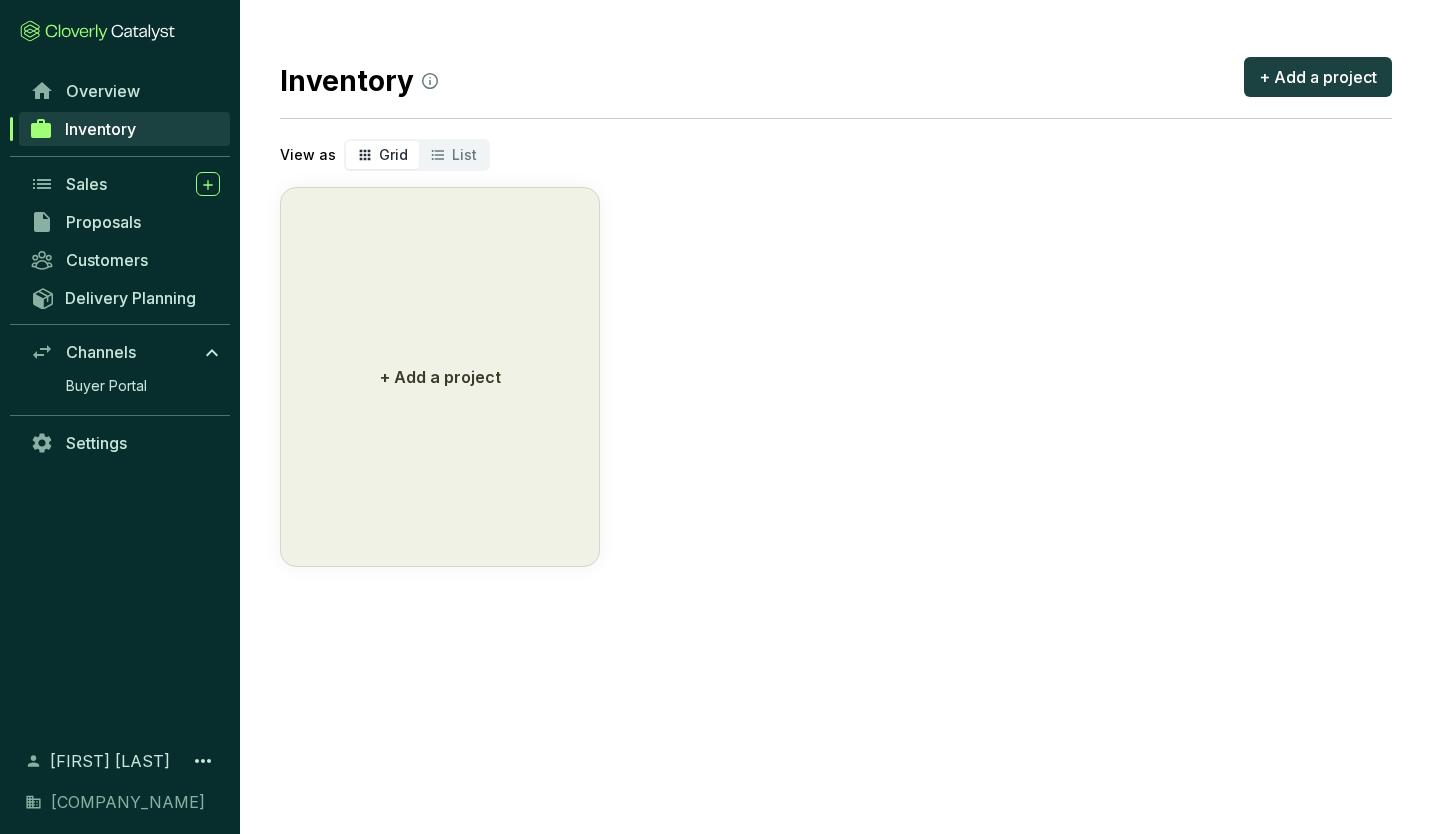 click on "Proposals" at bounding box center [103, 222] 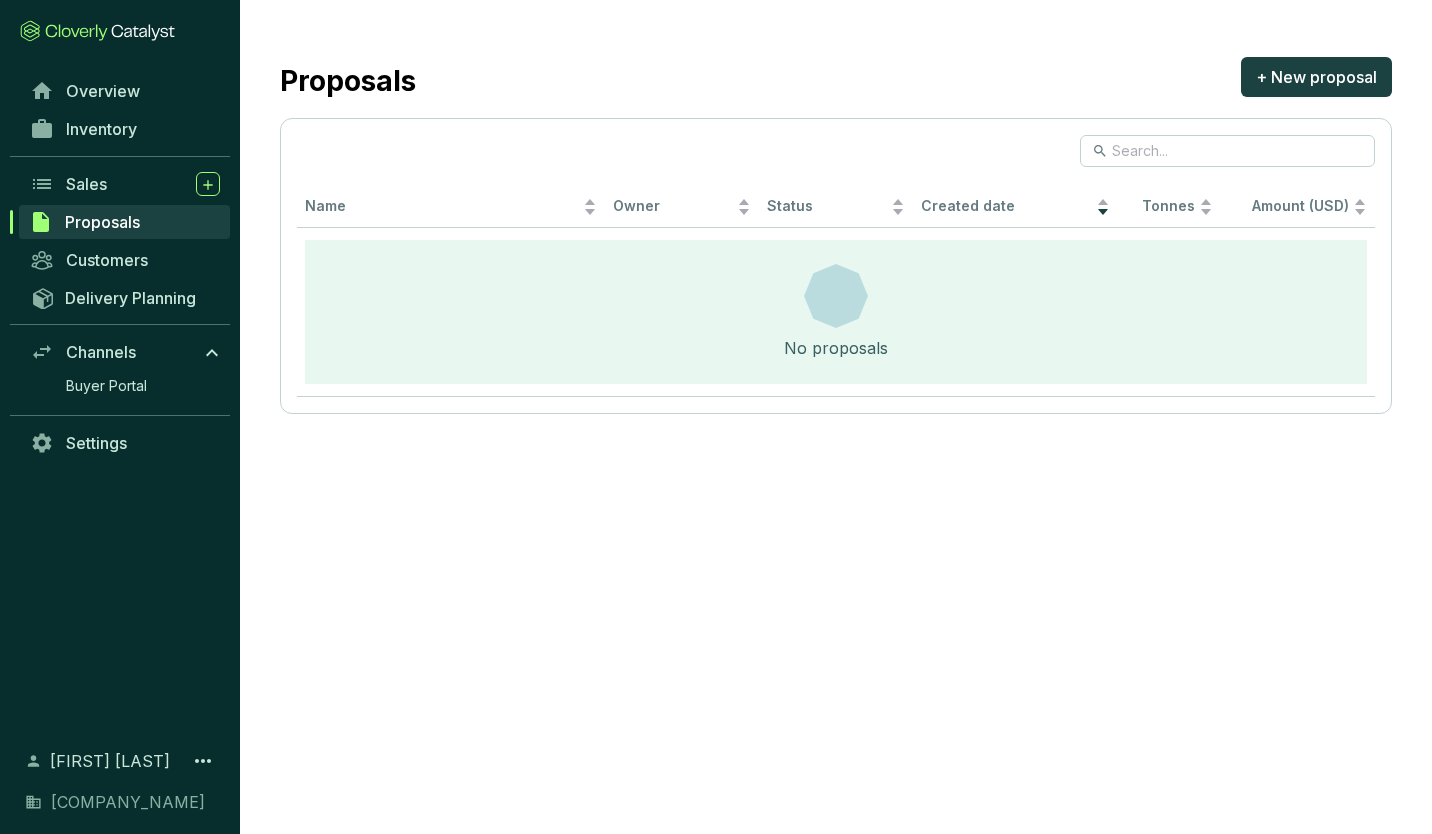 click on "Sales" at bounding box center (86, 184) 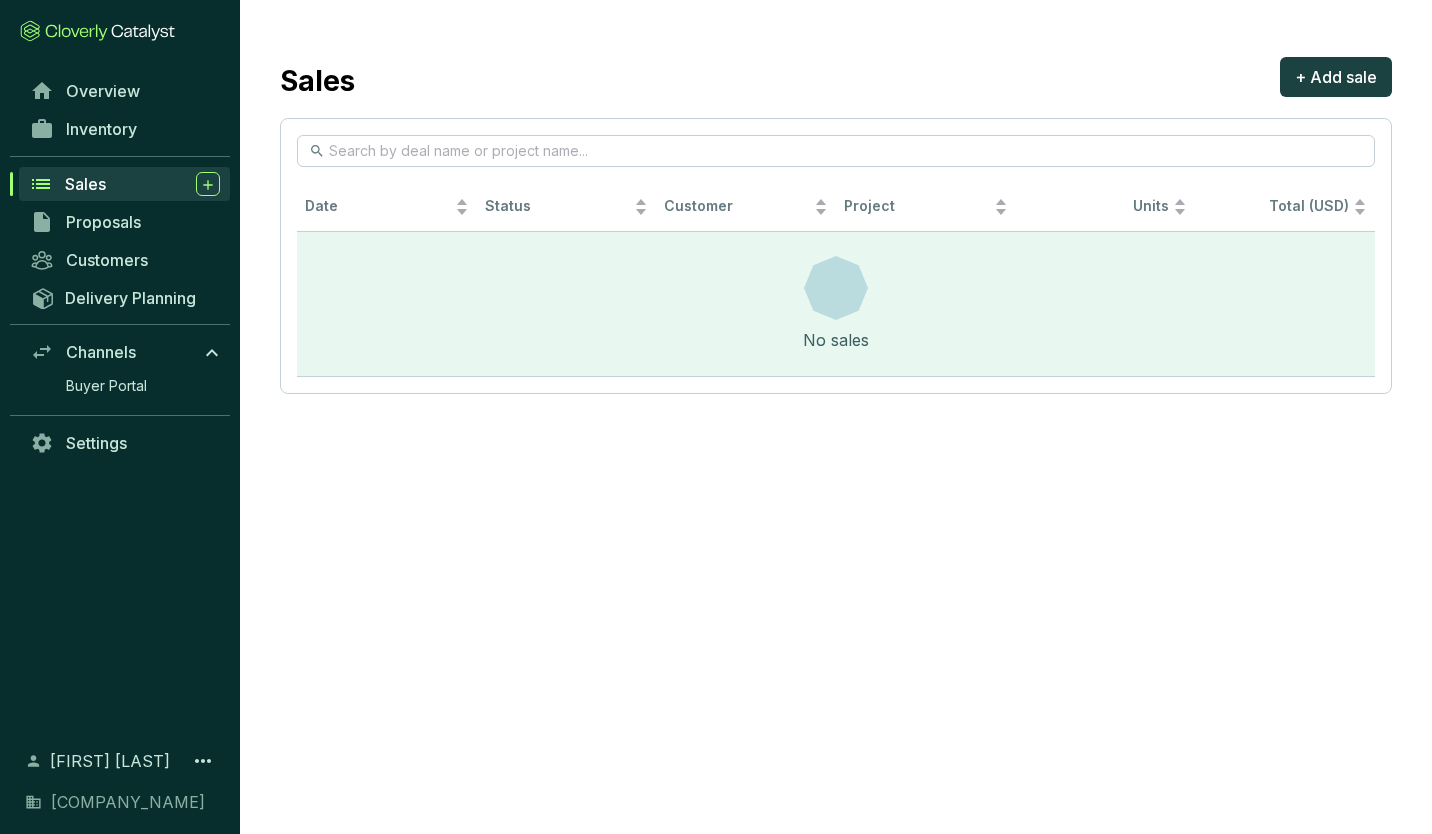 click on "Customers" at bounding box center (107, 260) 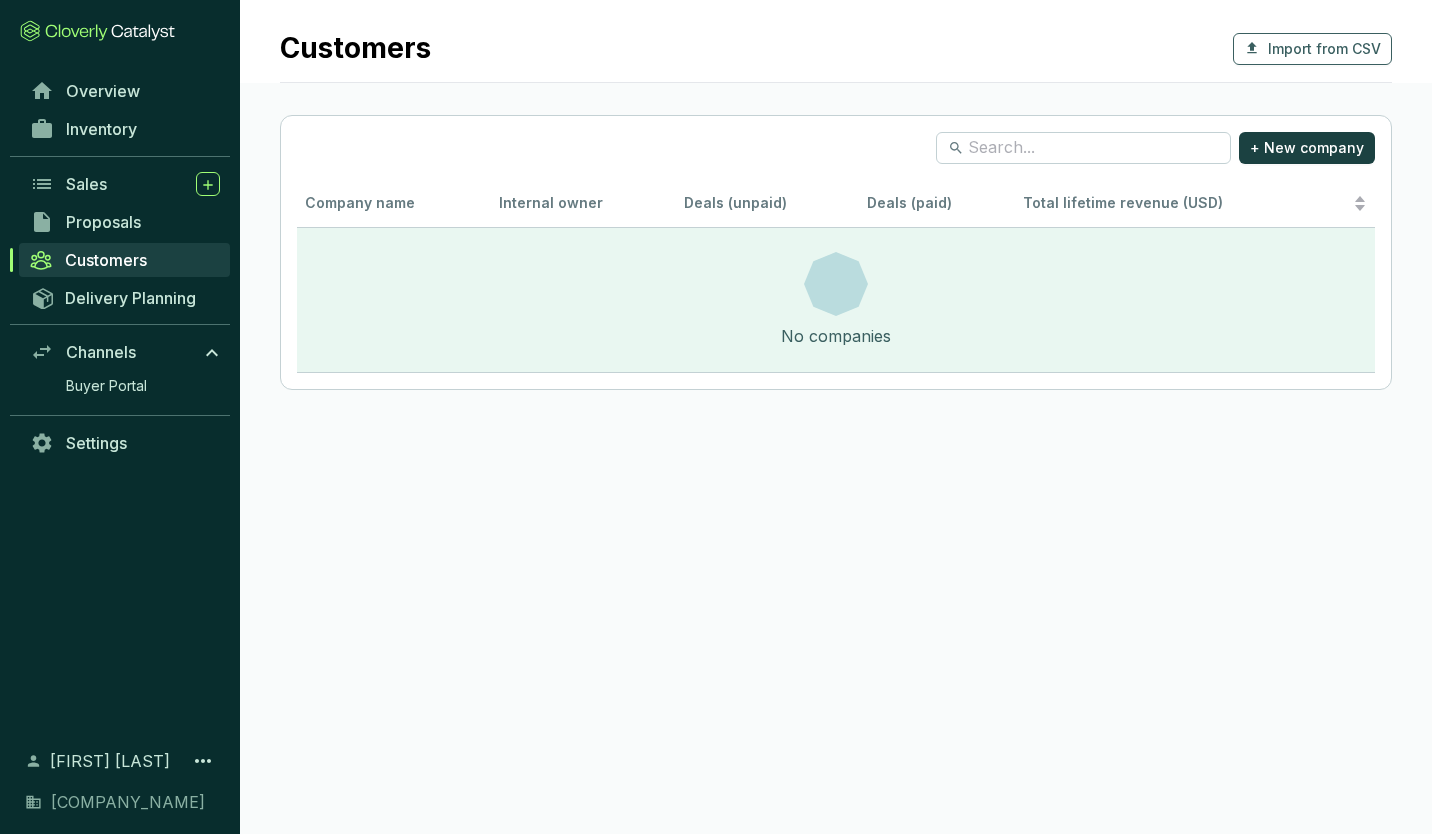 click on "Delivery Planning" at bounding box center [130, 298] 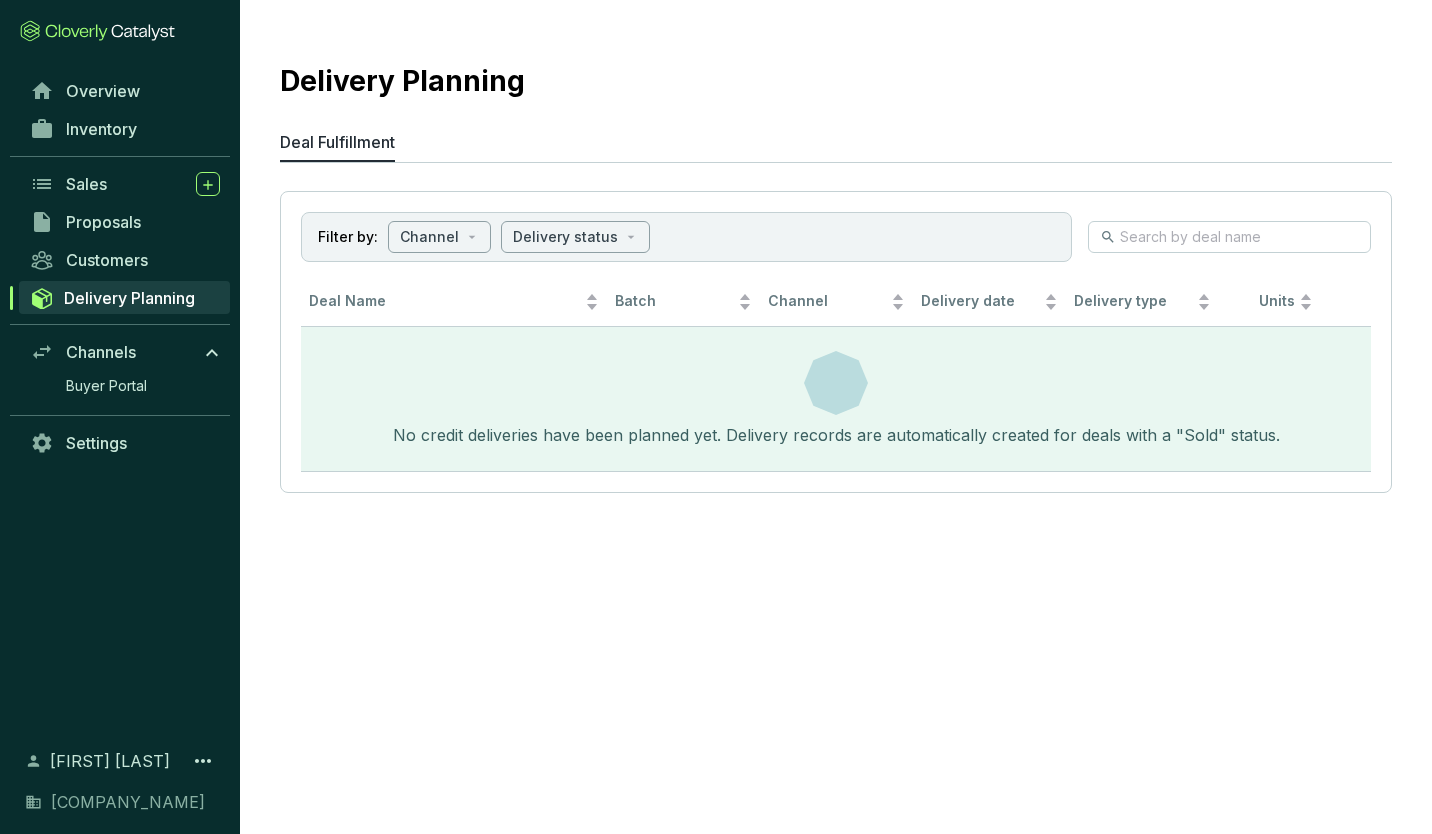 click on "Channels" at bounding box center [101, 352] 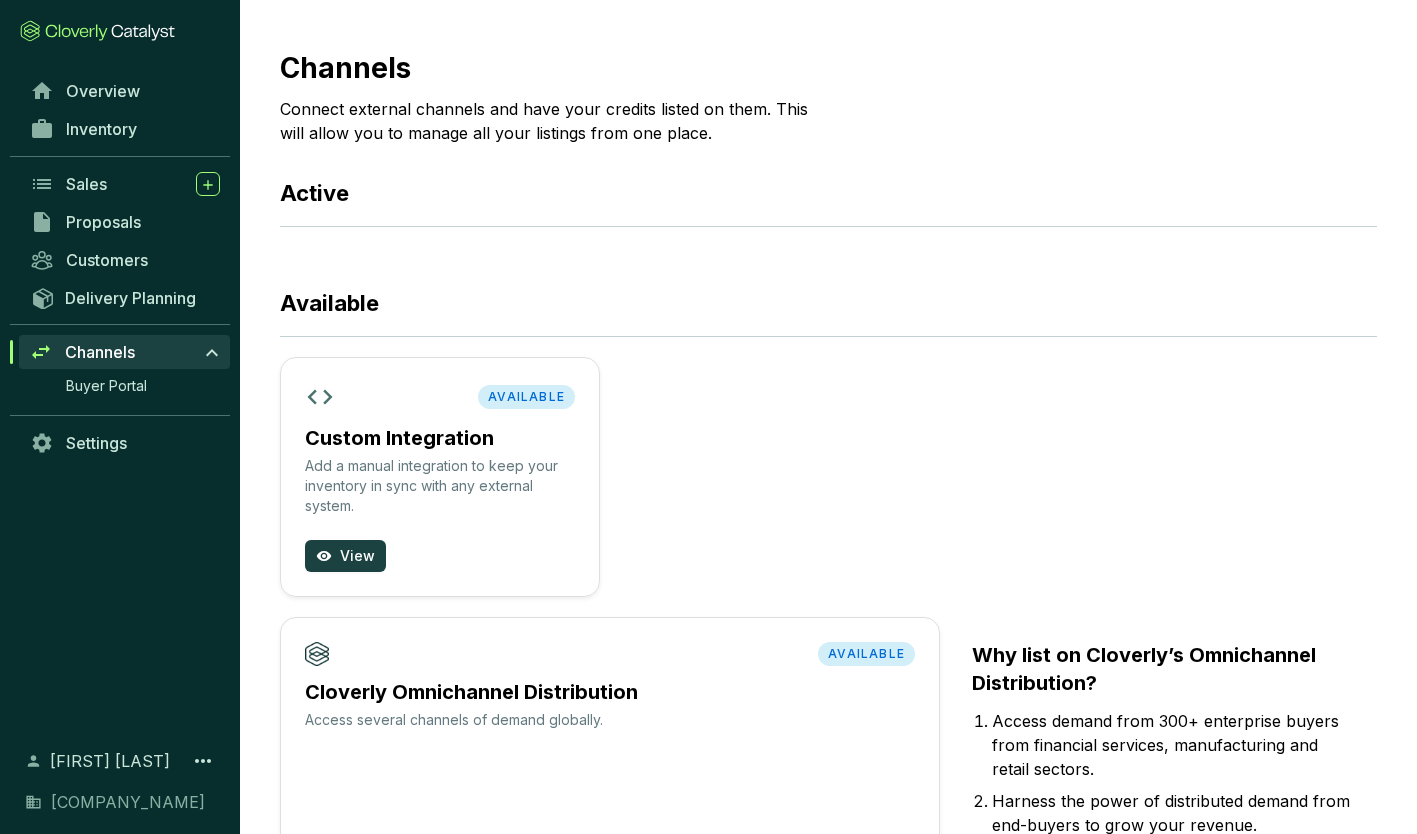 scroll, scrollTop: 12, scrollLeft: 0, axis: vertical 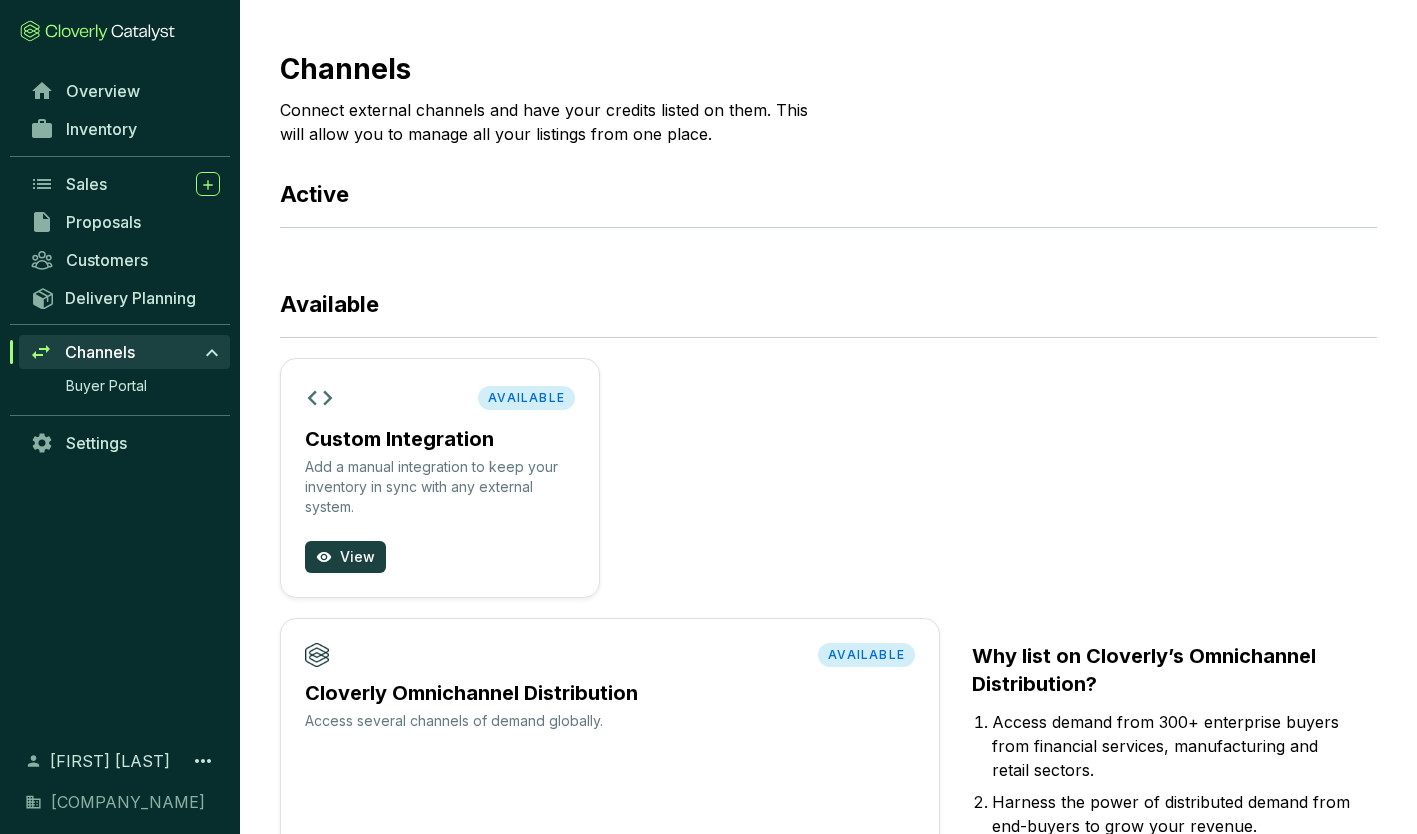 drag, startPoint x: 441, startPoint y: 246, endPoint x: 538, endPoint y: 180, distance: 117.32433 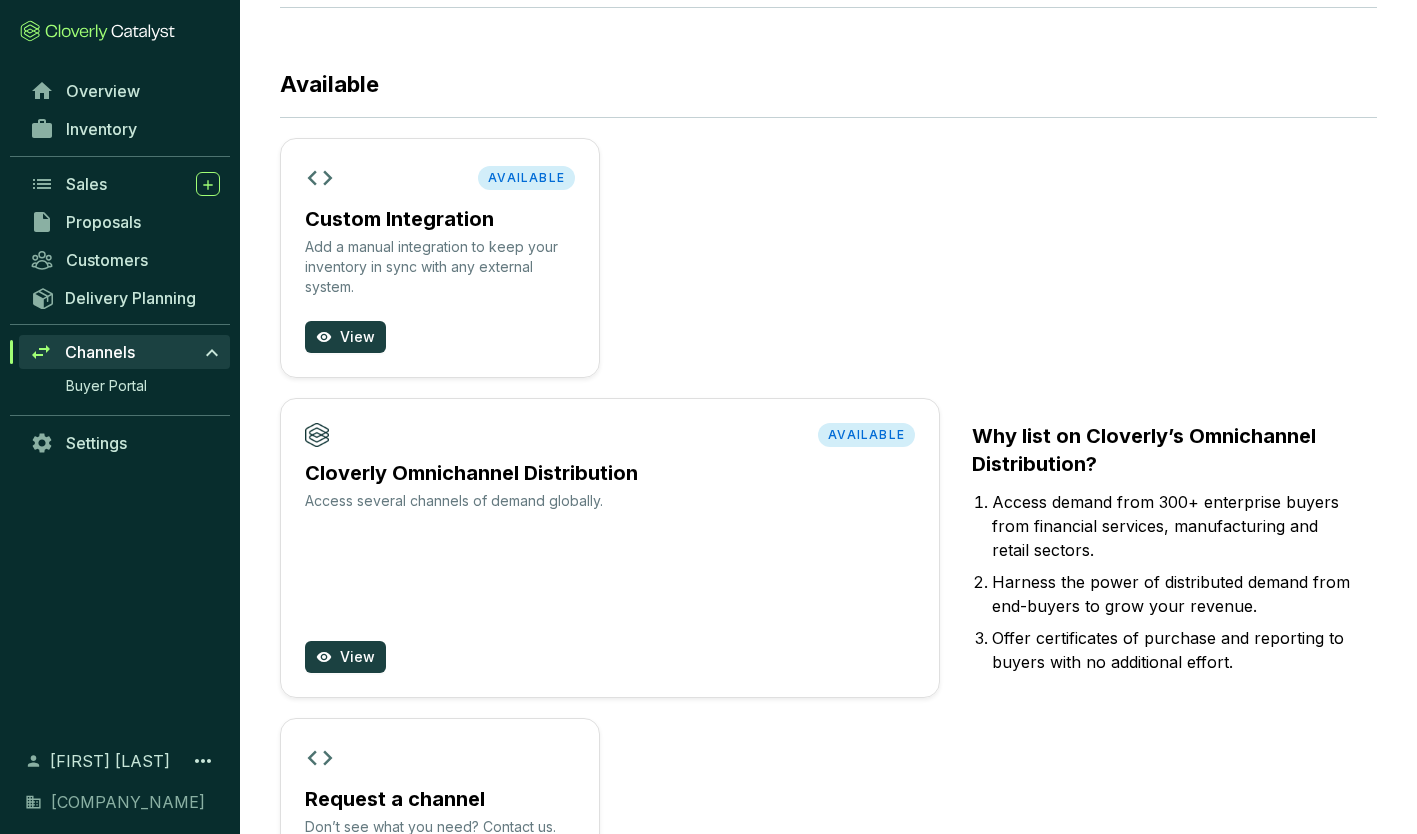 scroll, scrollTop: 408, scrollLeft: 0, axis: vertical 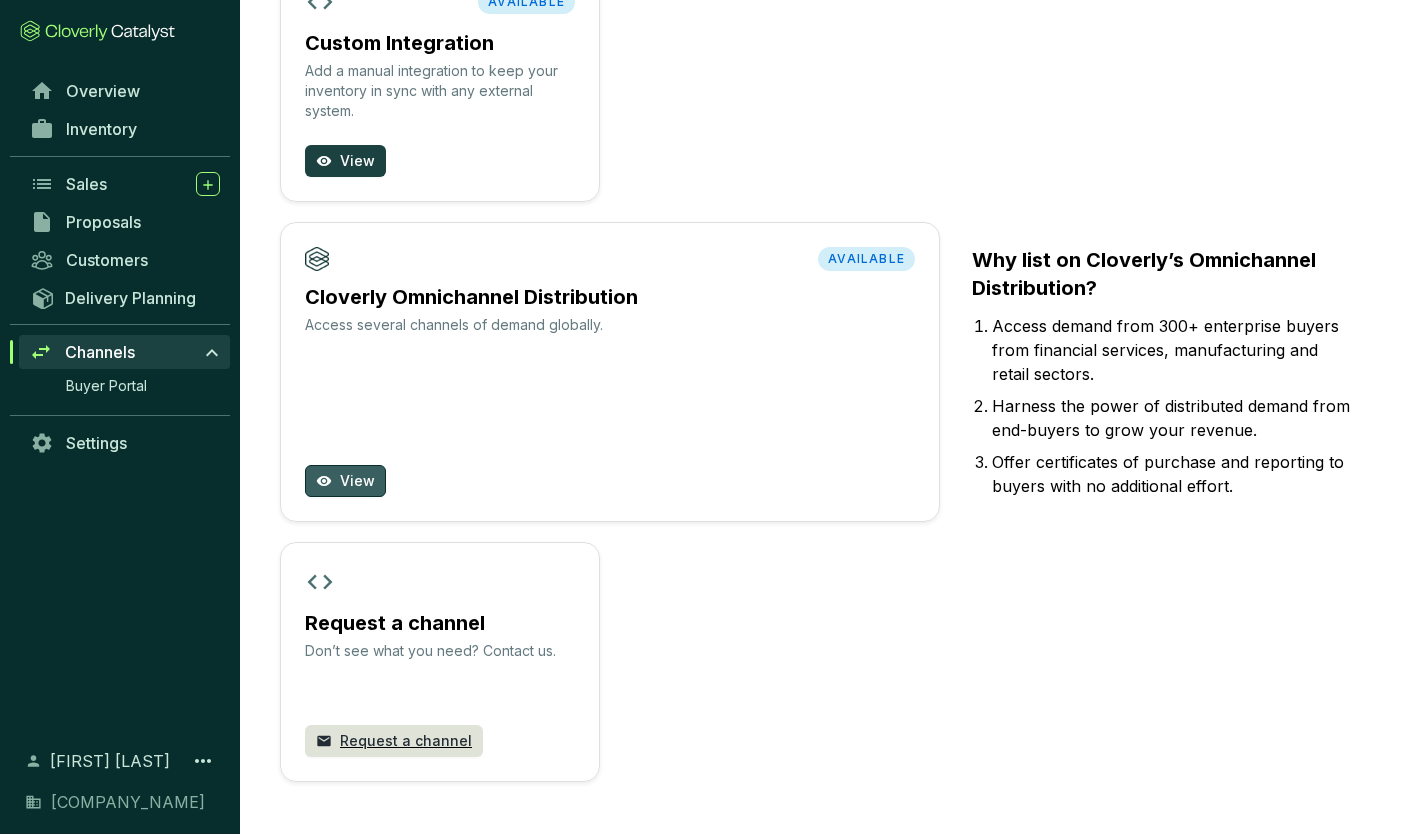 click on "View" at bounding box center (345, 481) 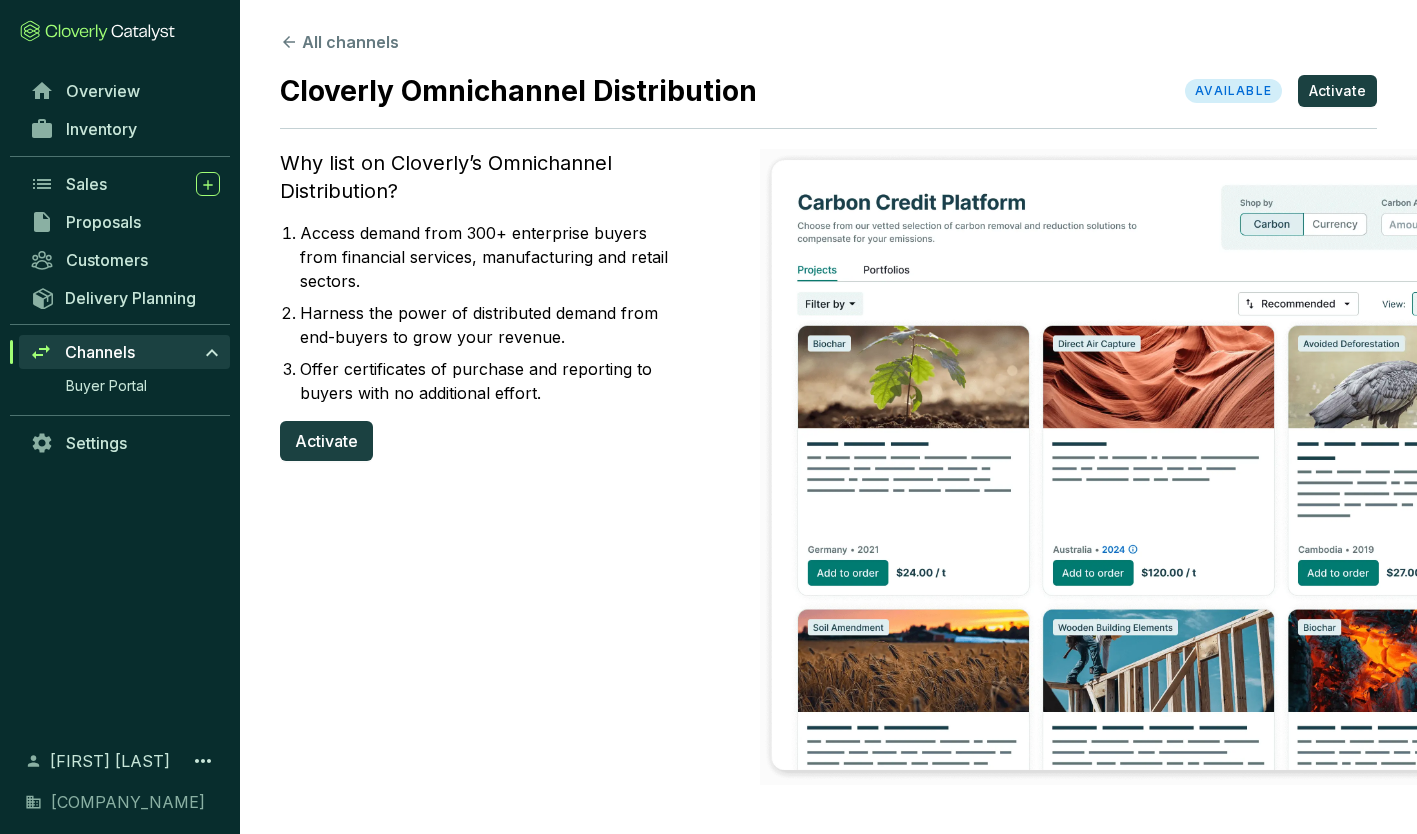 scroll, scrollTop: 0, scrollLeft: 0, axis: both 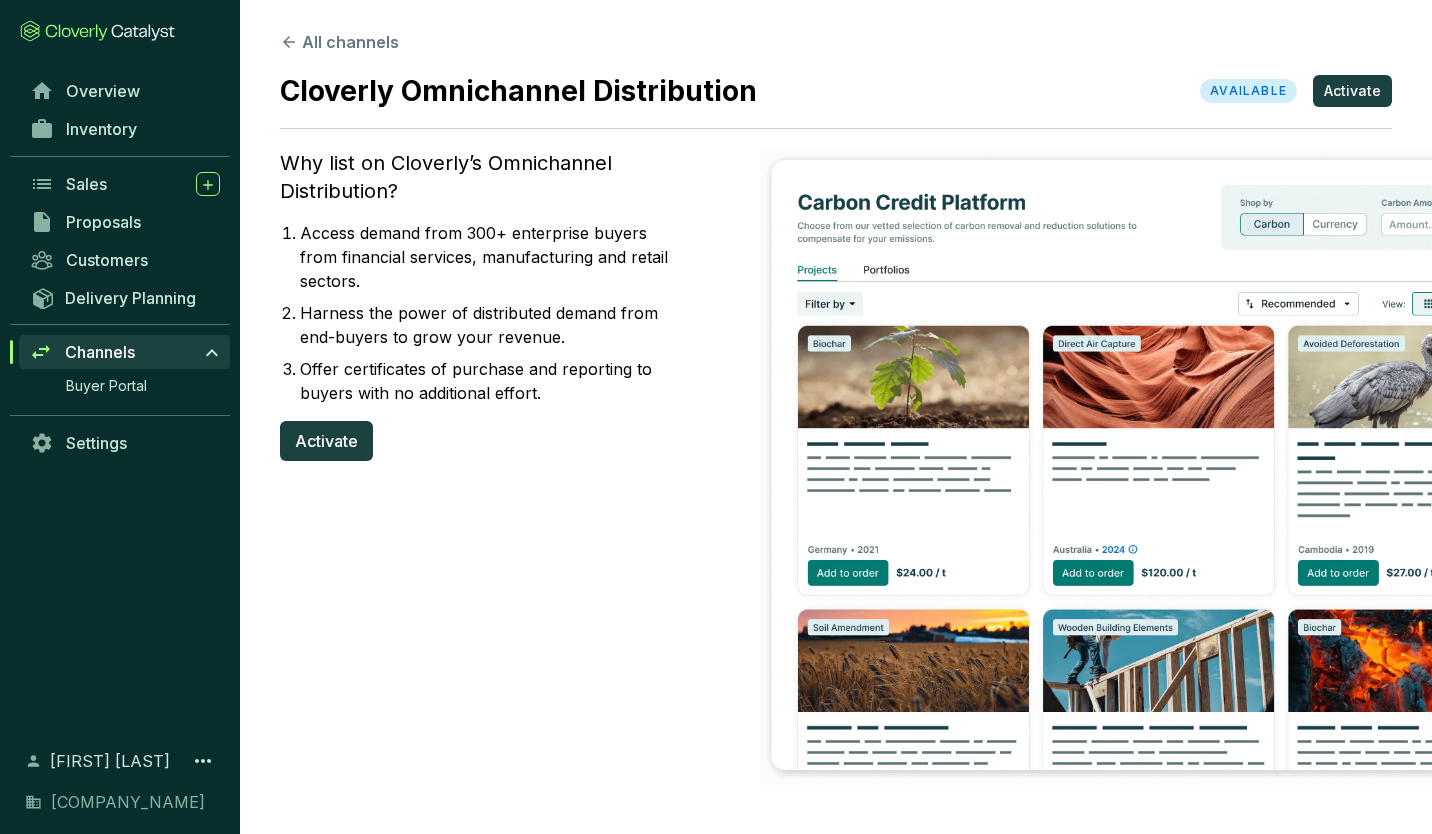 click on "All channels" at bounding box center (339, 42) 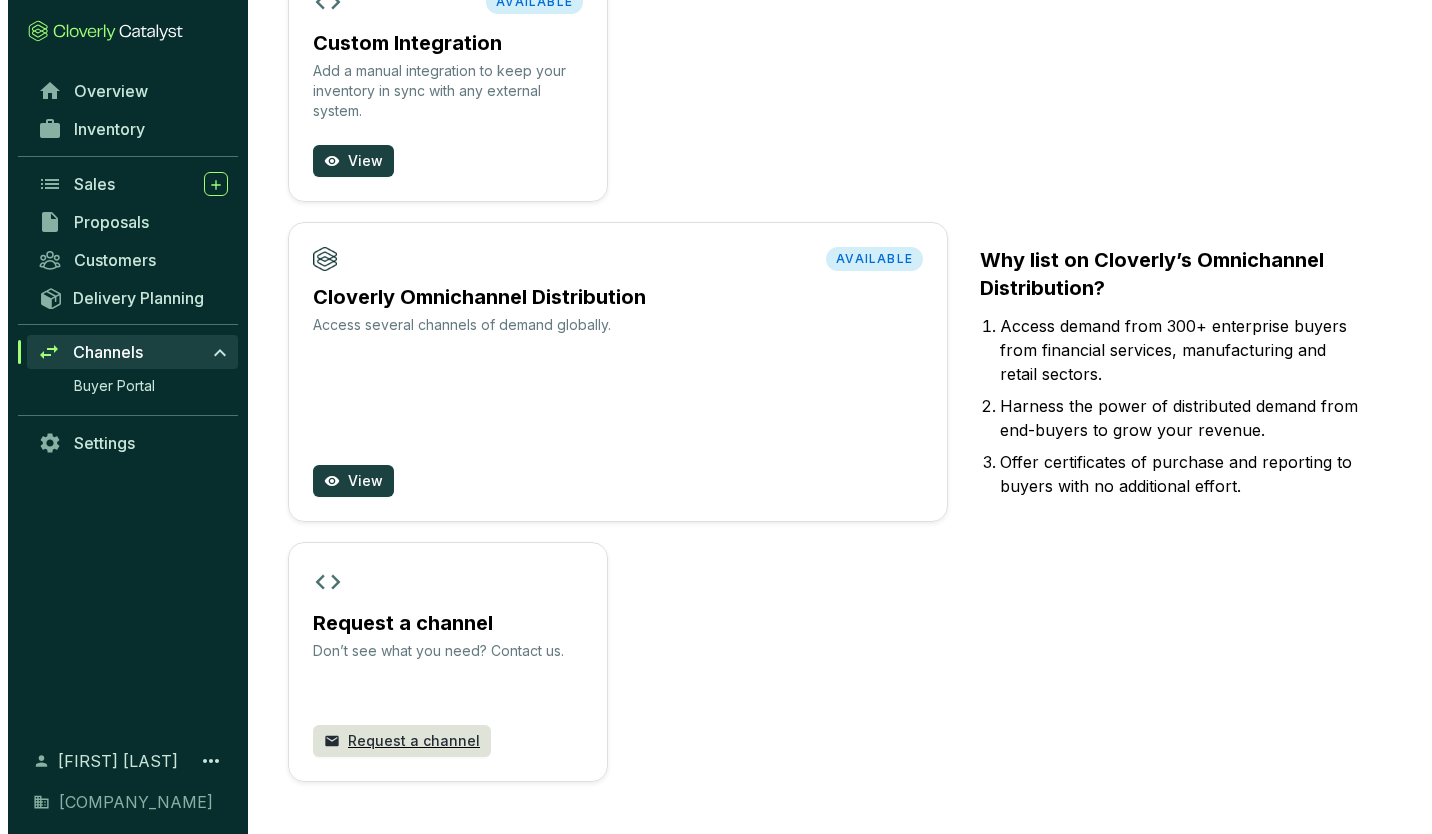 scroll, scrollTop: 0, scrollLeft: 0, axis: both 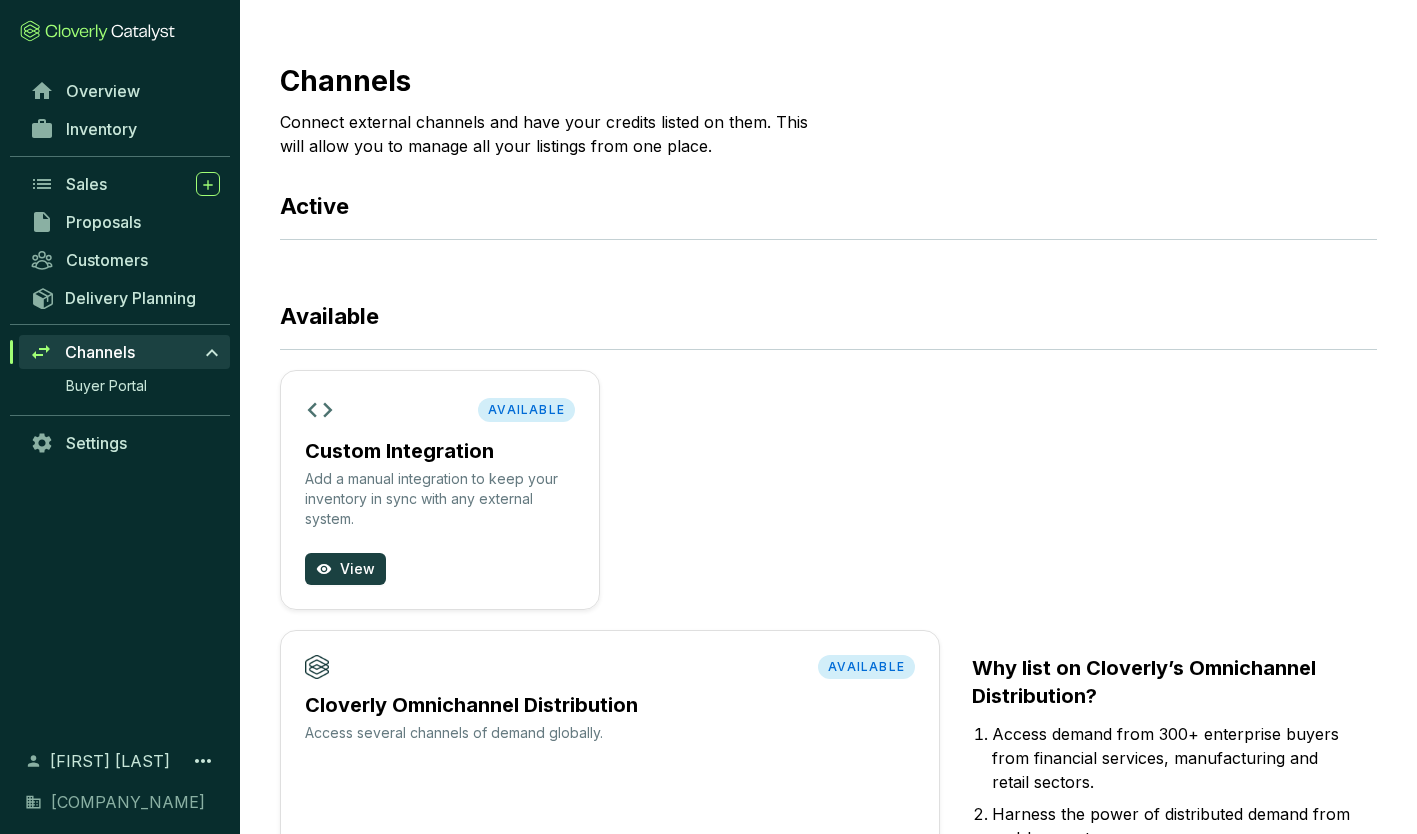 click on "Buyer Portal" at bounding box center [106, 386] 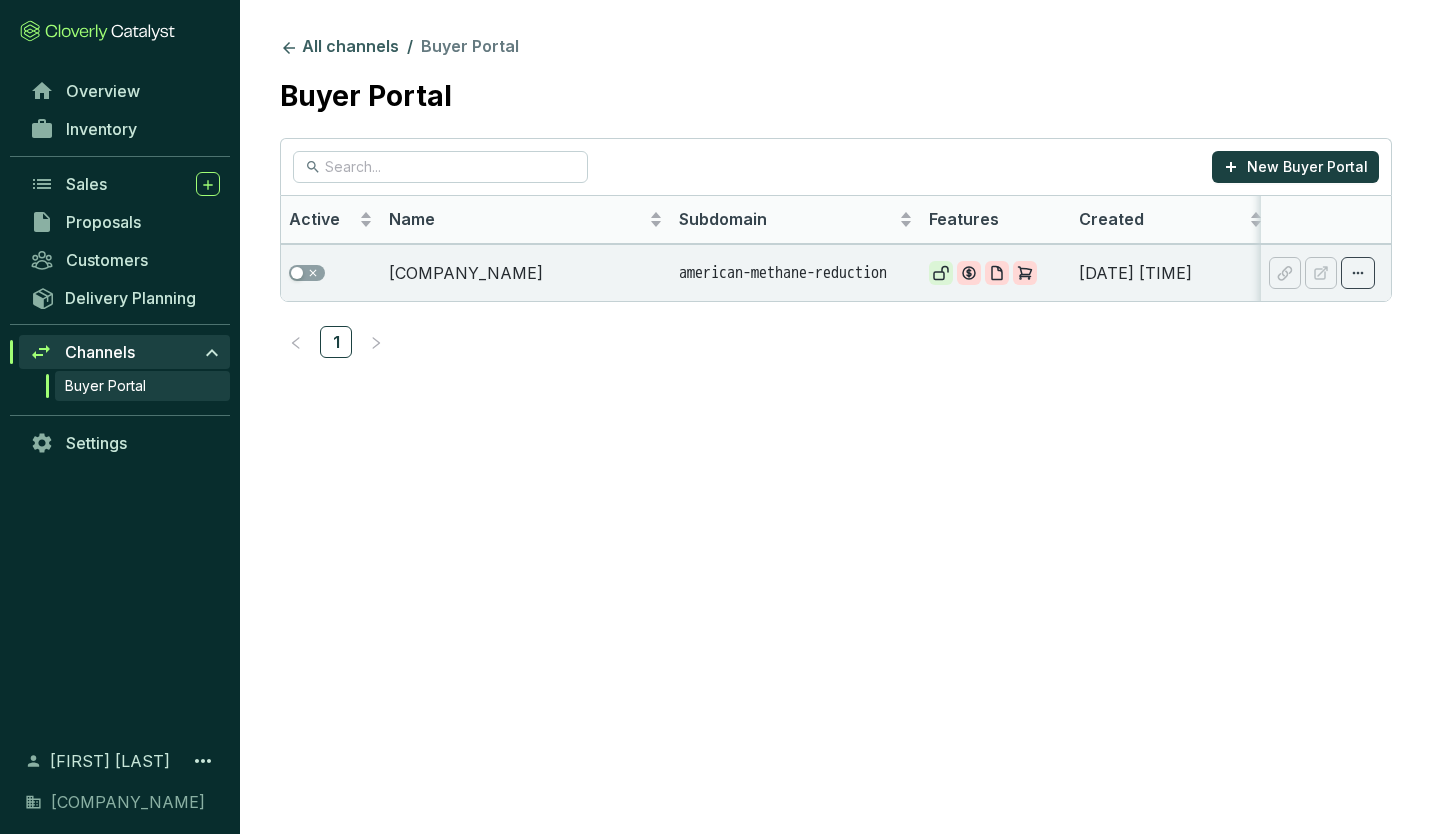 click 